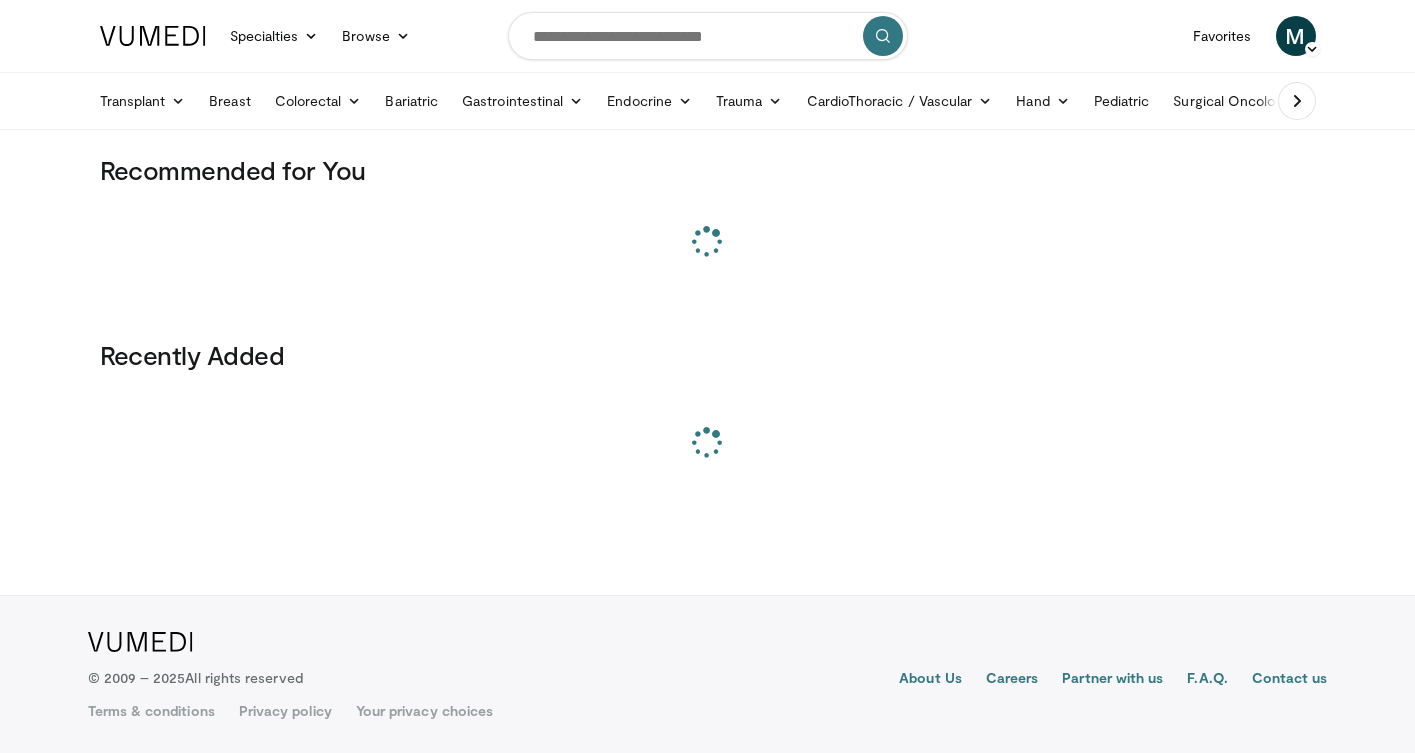 scroll, scrollTop: 0, scrollLeft: 0, axis: both 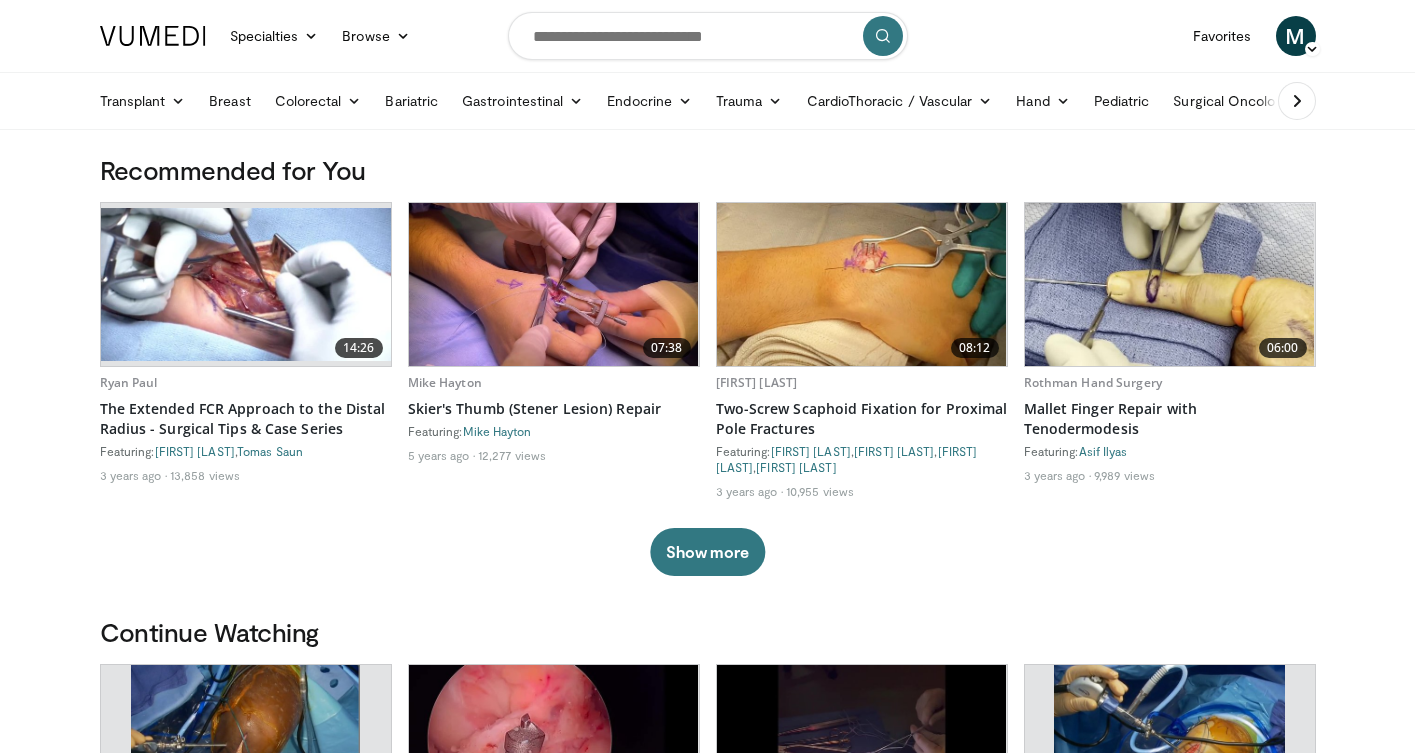 click at bounding box center (708, 36) 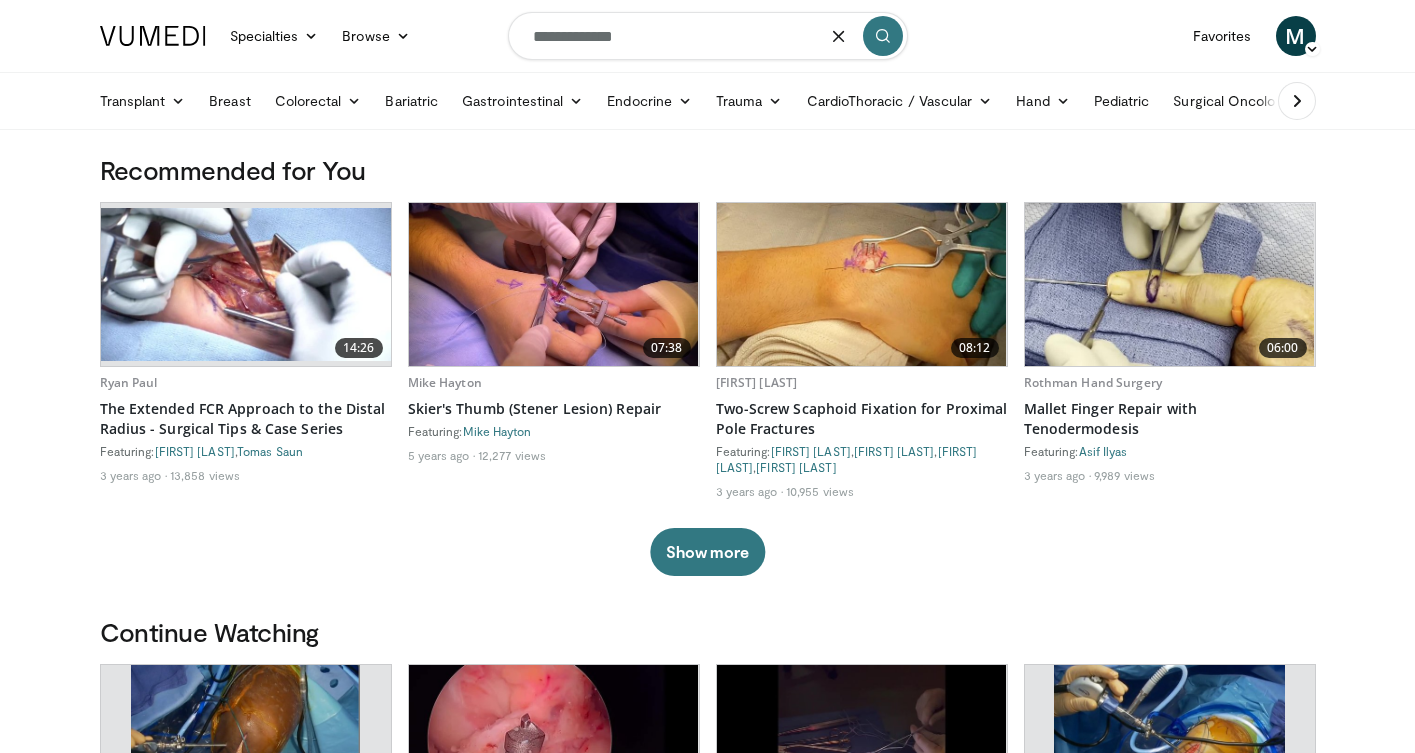 type on "**********" 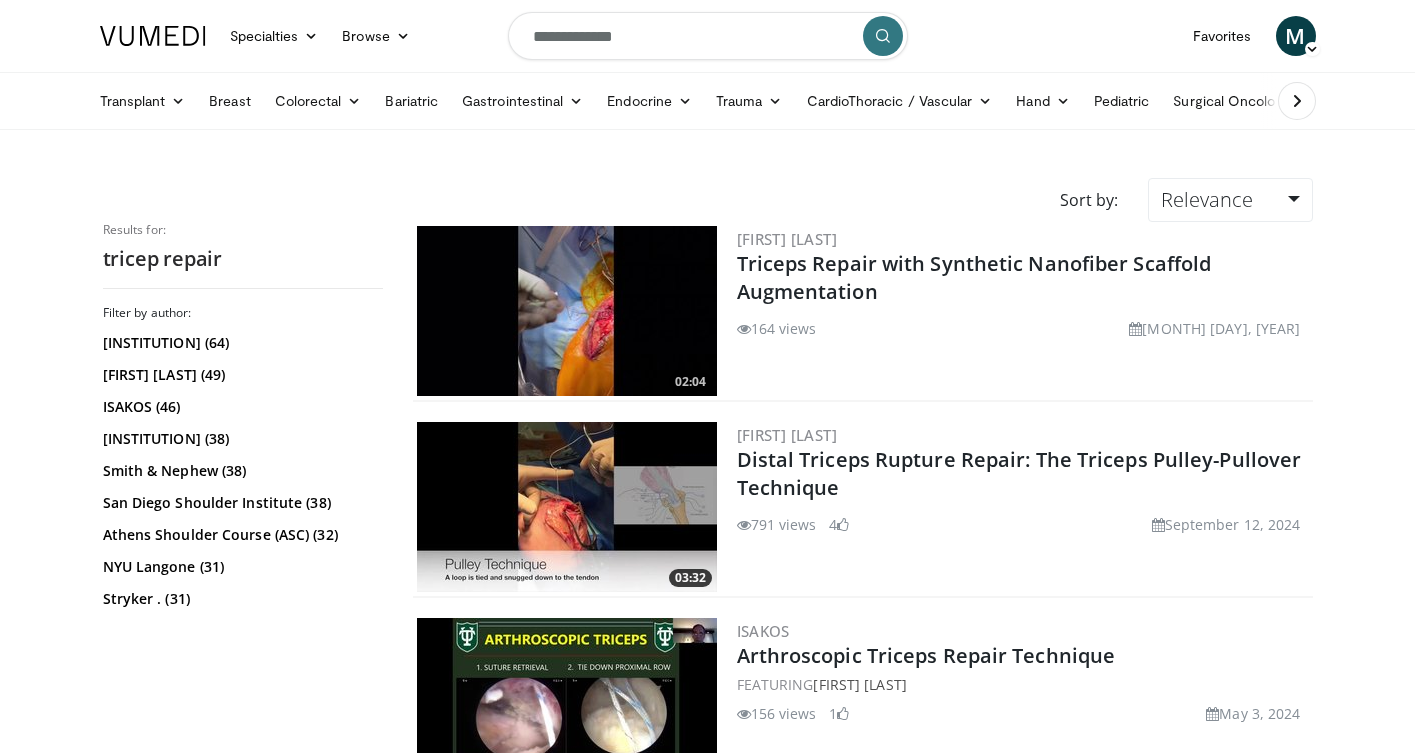scroll, scrollTop: 0, scrollLeft: 0, axis: both 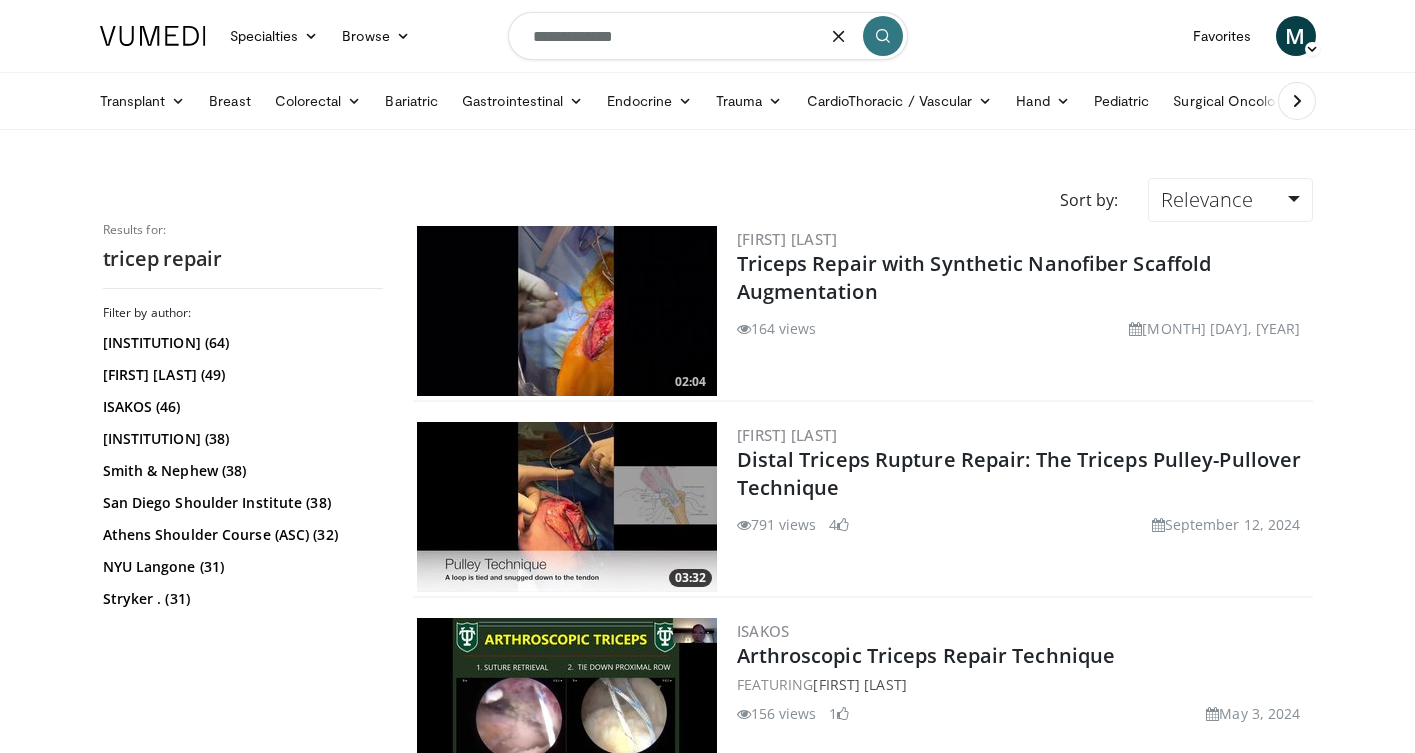 click on "**********" at bounding box center (708, 36) 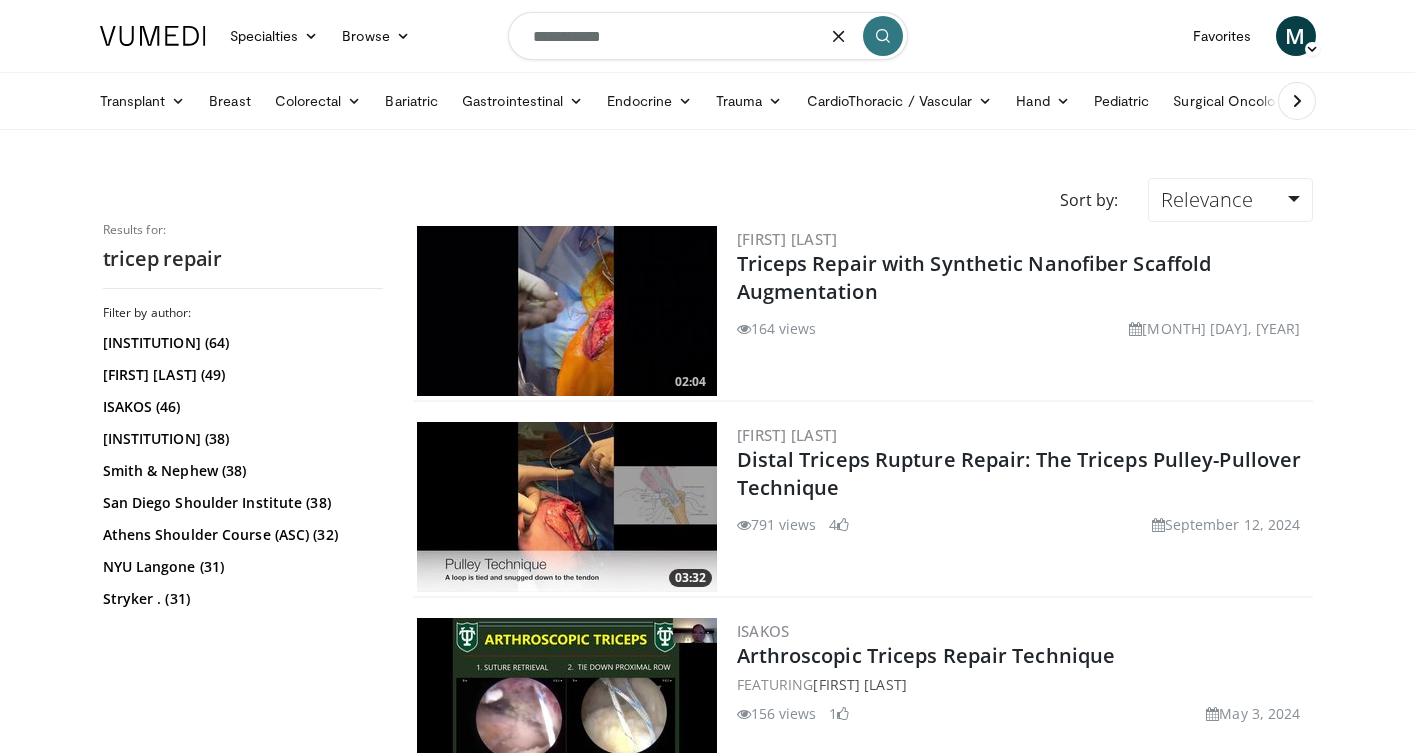 click on "**********" at bounding box center (708, 36) 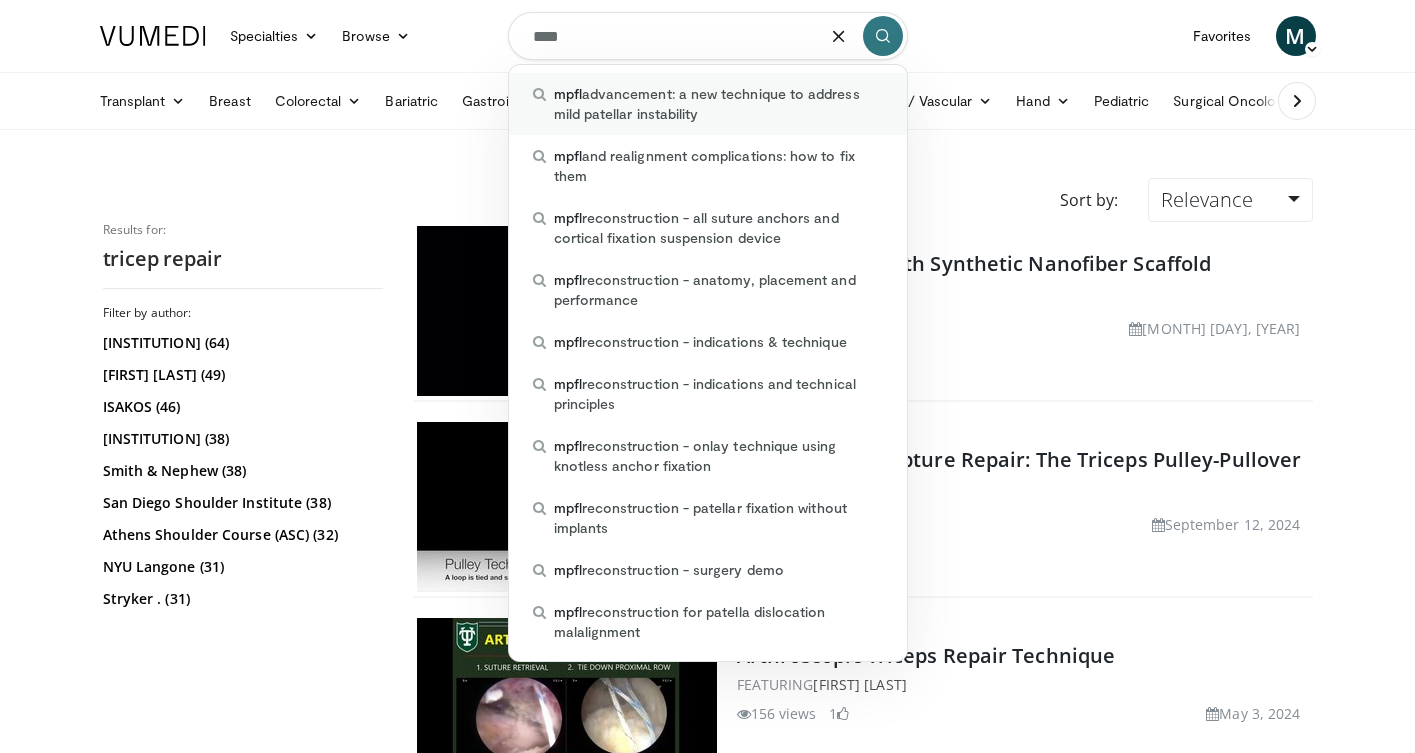 type on "****" 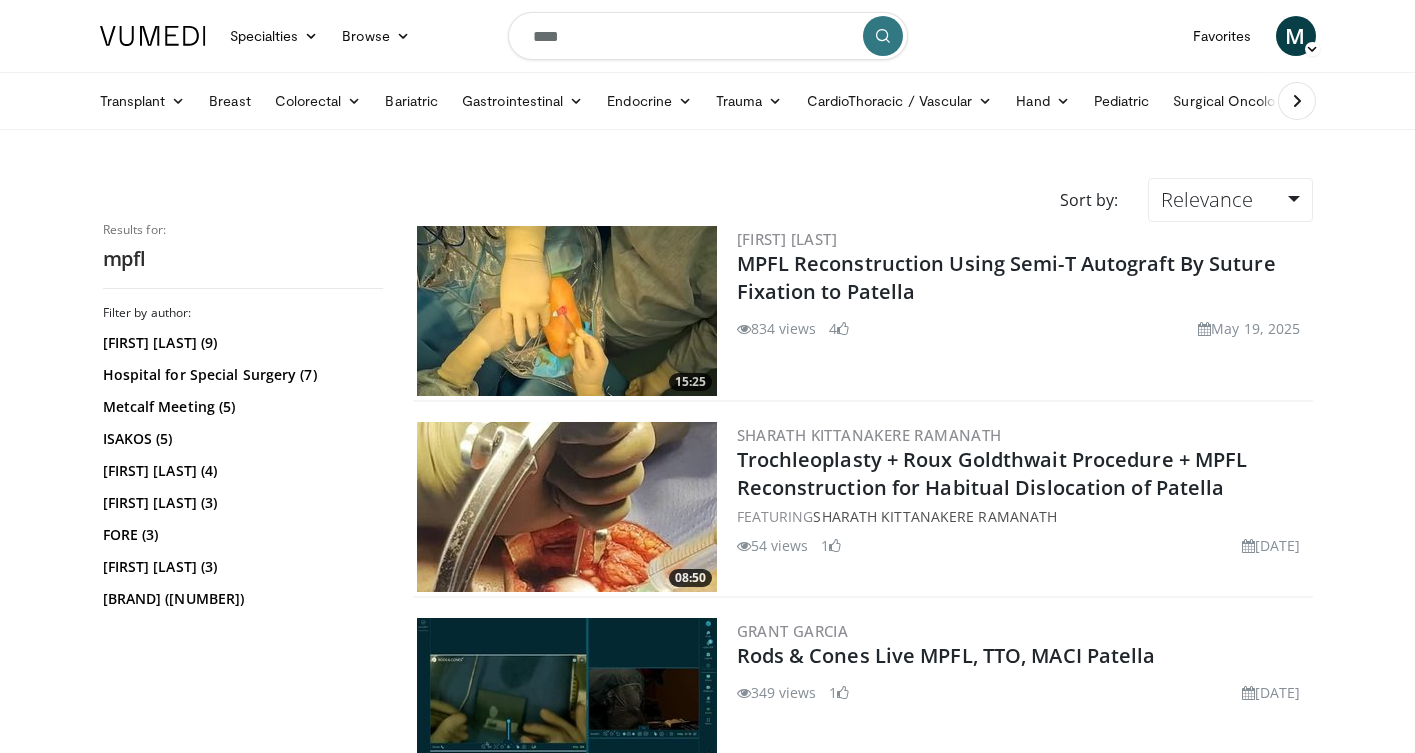 scroll, scrollTop: 0, scrollLeft: 0, axis: both 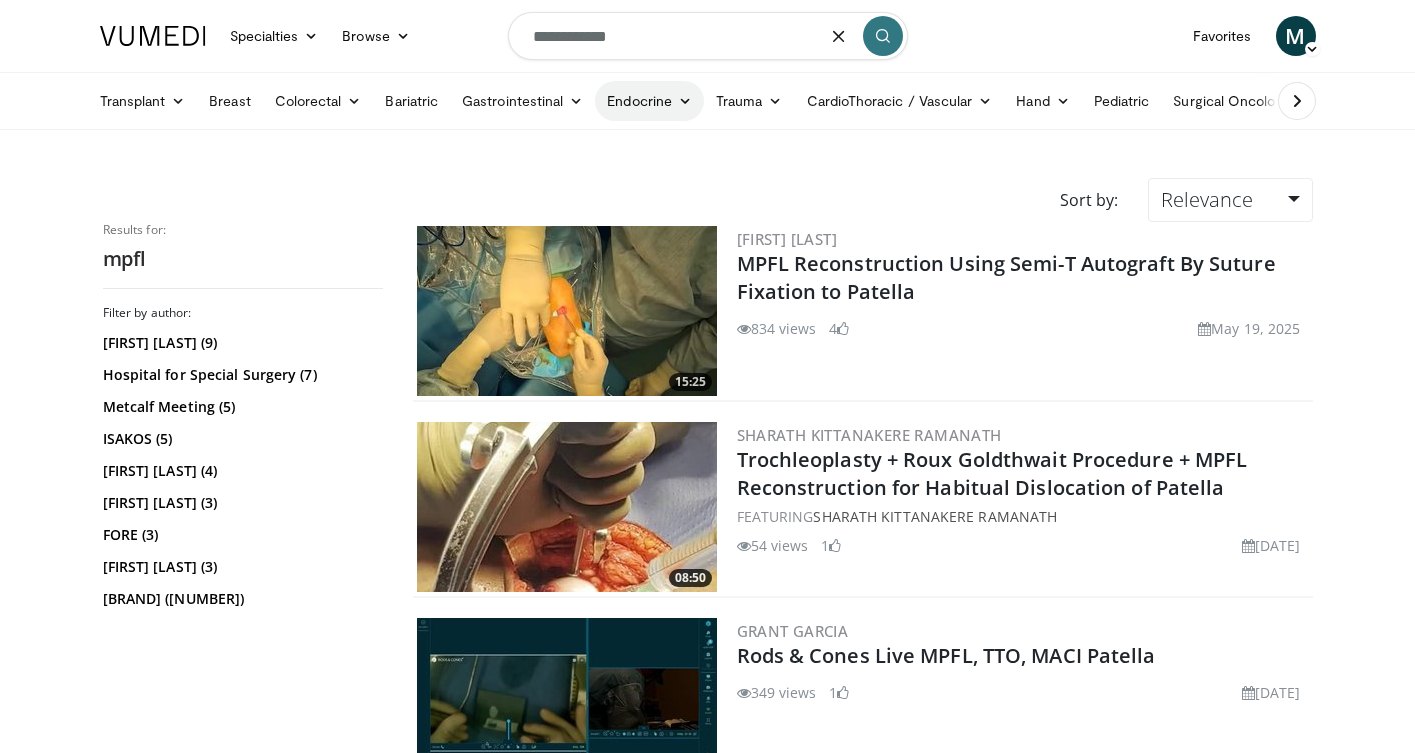 type on "**********" 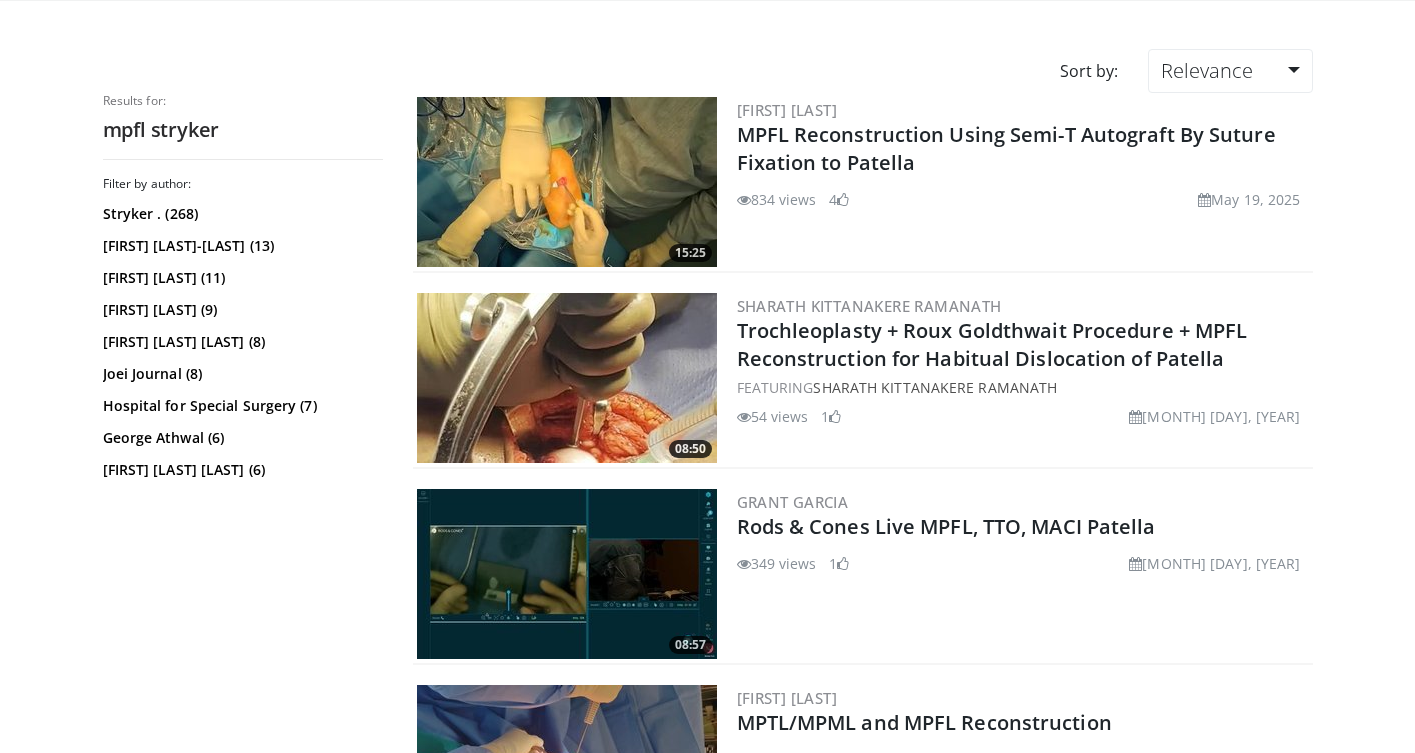 scroll, scrollTop: 161, scrollLeft: 0, axis: vertical 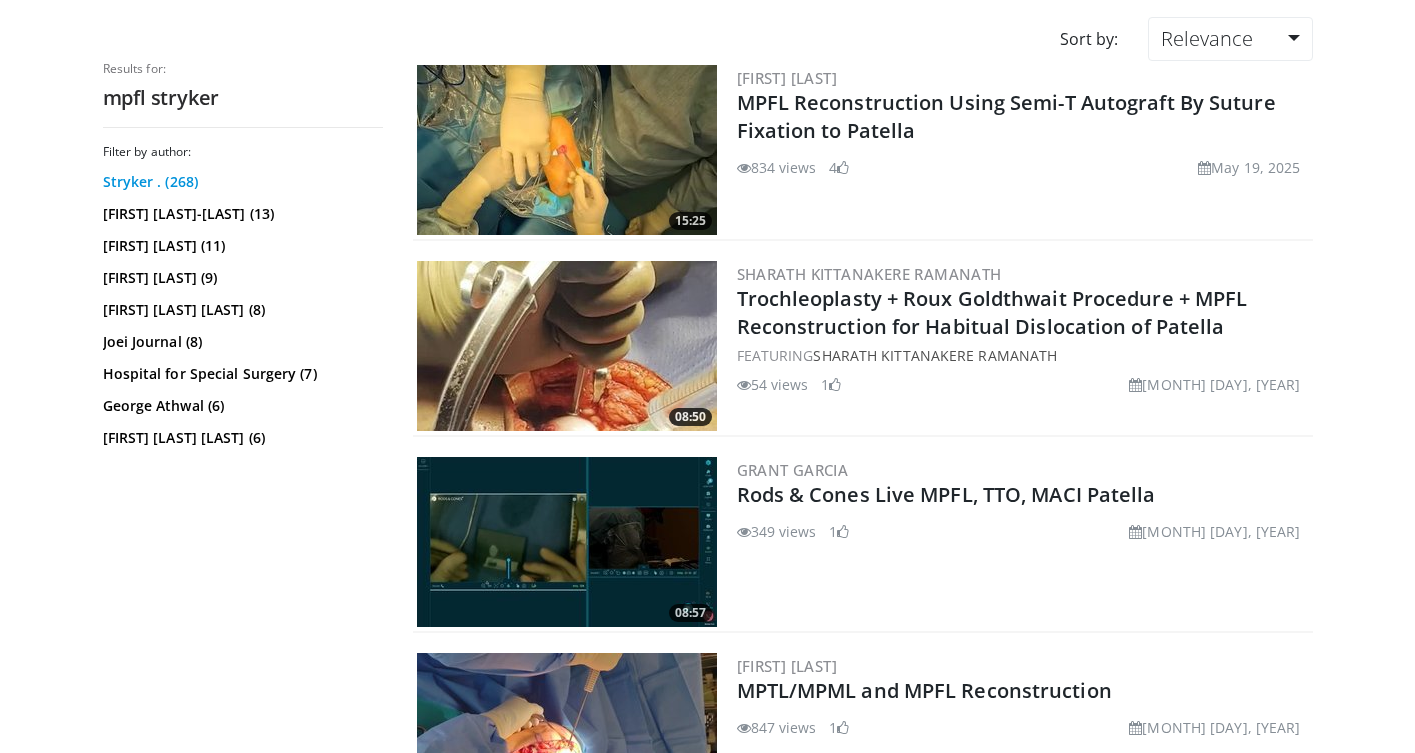 click on "Stryker . (268)" at bounding box center [240, 182] 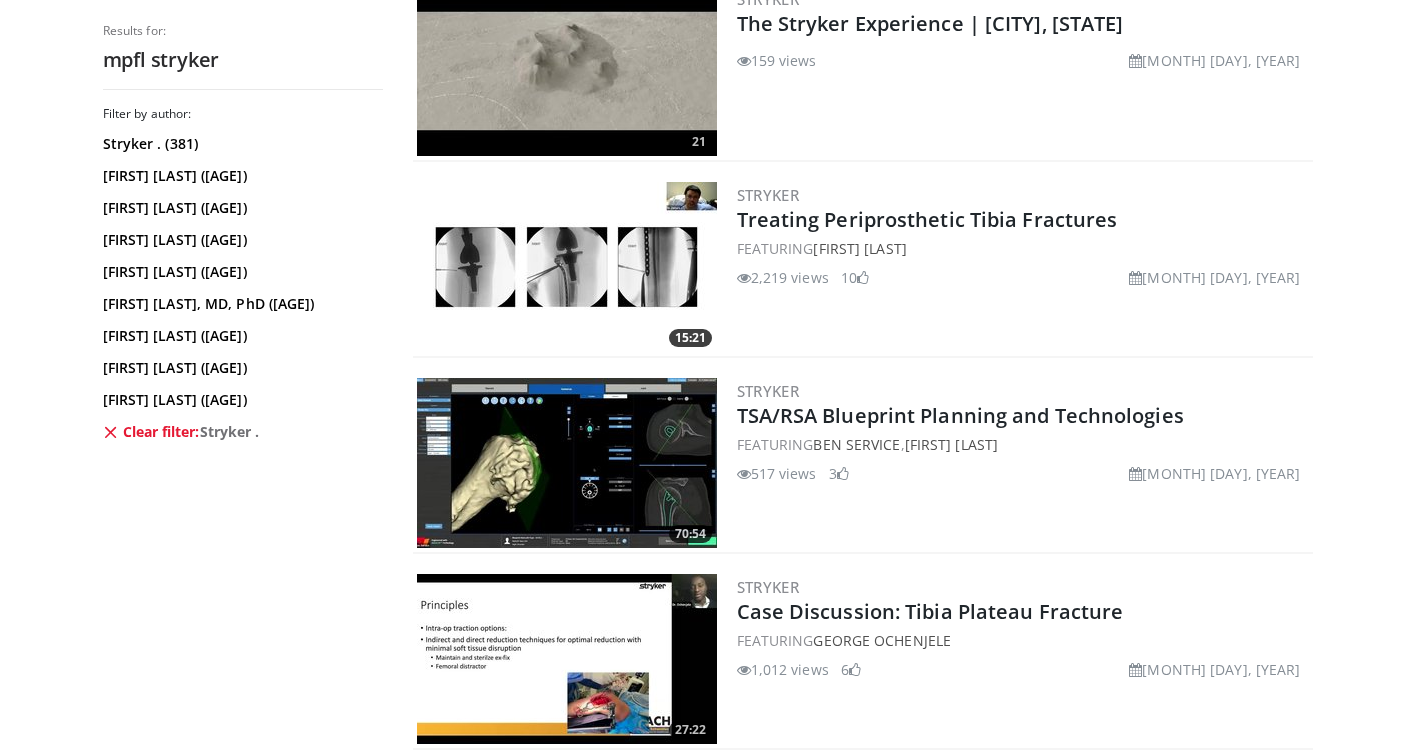 scroll, scrollTop: 0, scrollLeft: 0, axis: both 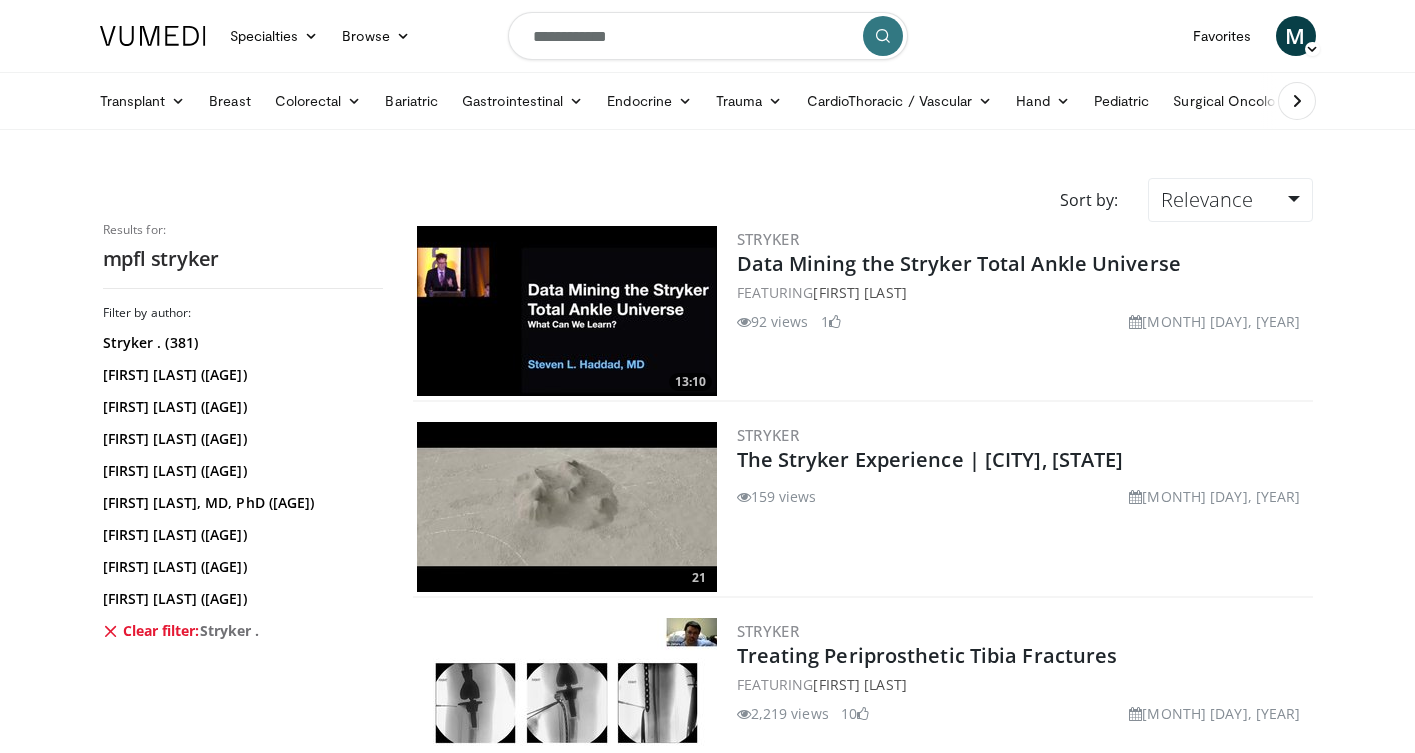 click on "**********" at bounding box center (708, 36) 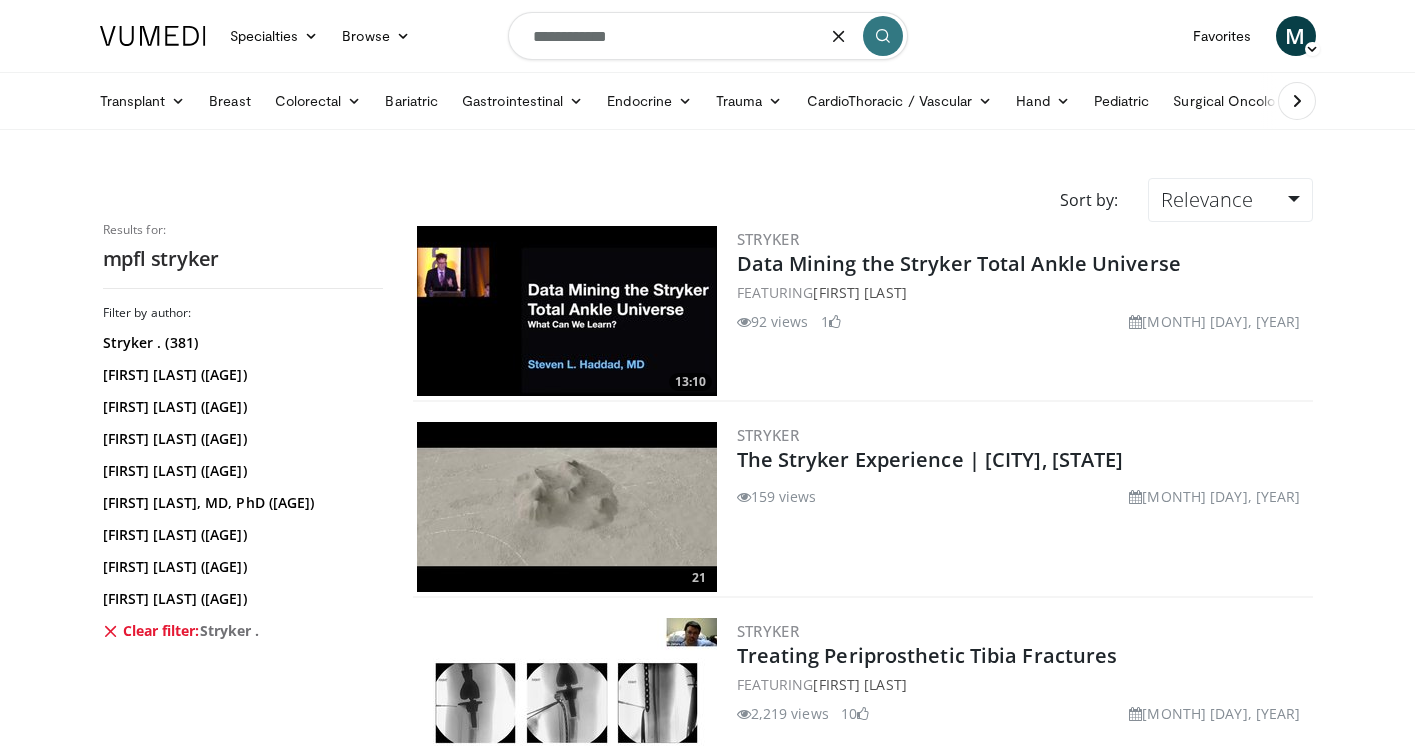 click on "**********" at bounding box center (708, 36) 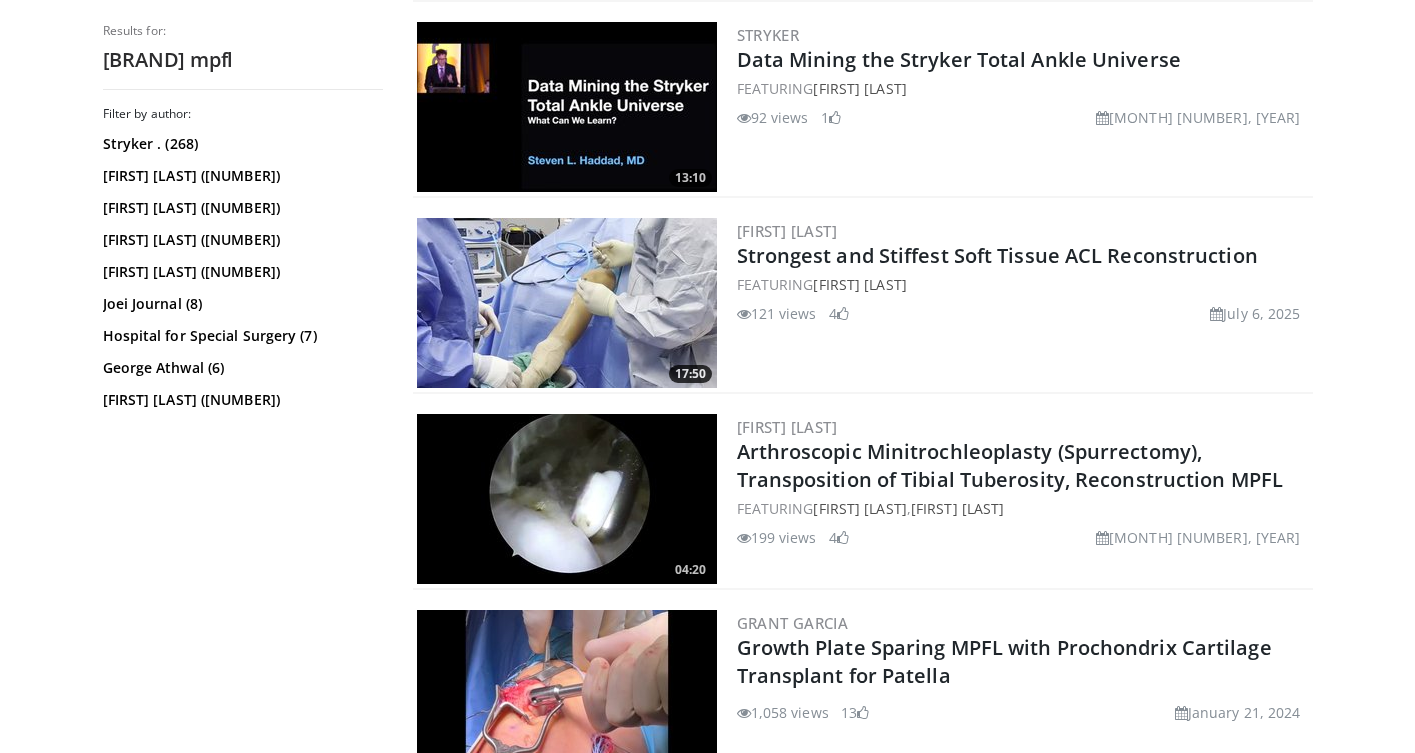 scroll, scrollTop: 0, scrollLeft: 0, axis: both 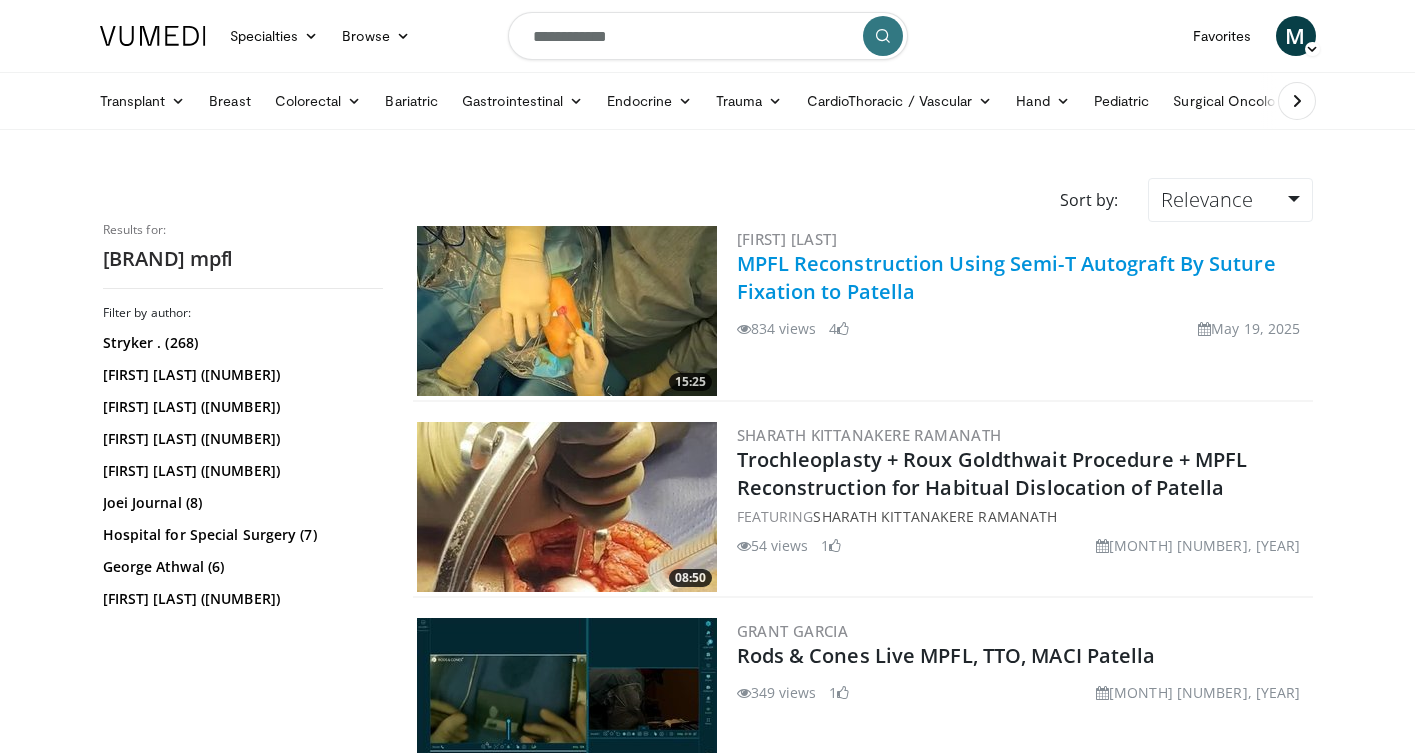 click on "MPFL Reconstruction Using Semi-T Autograft By Suture Fixation to Patella" at bounding box center [1006, 277] 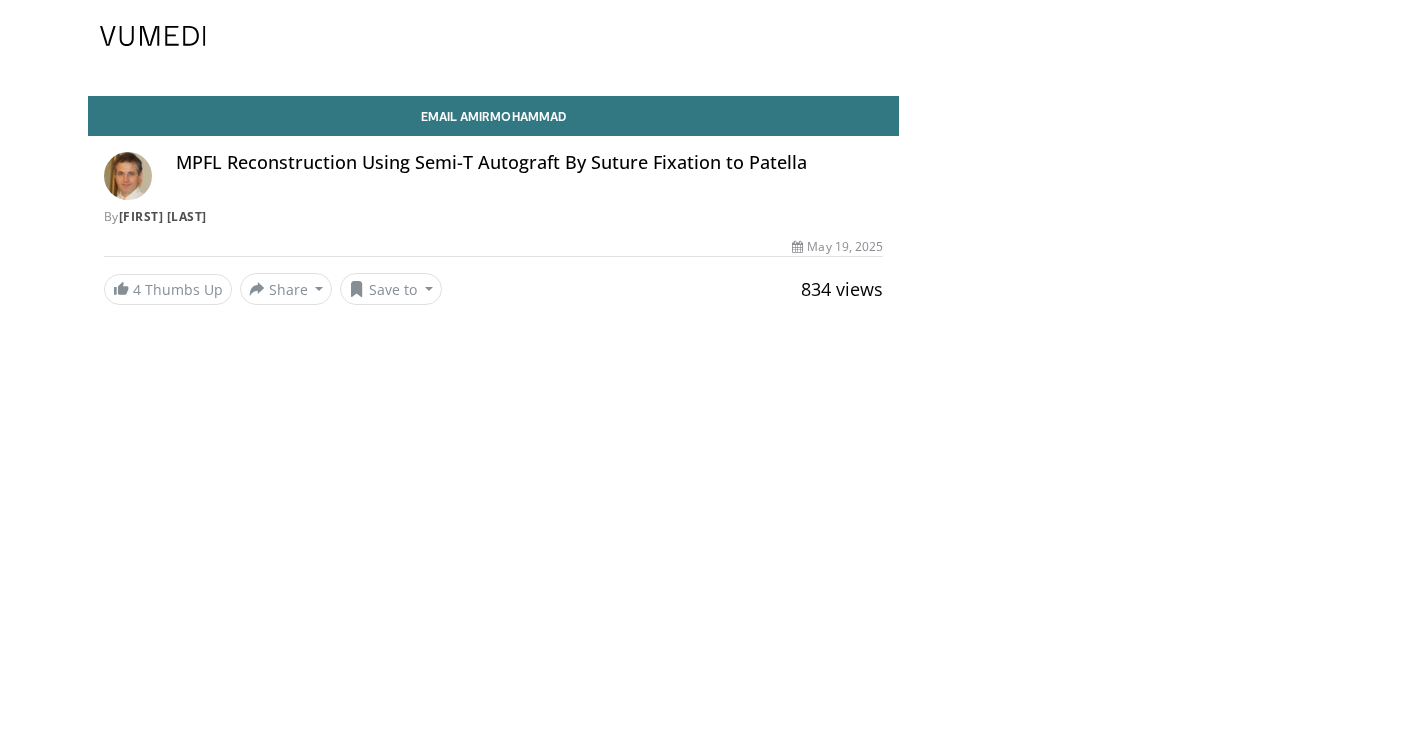 scroll, scrollTop: 0, scrollLeft: 0, axis: both 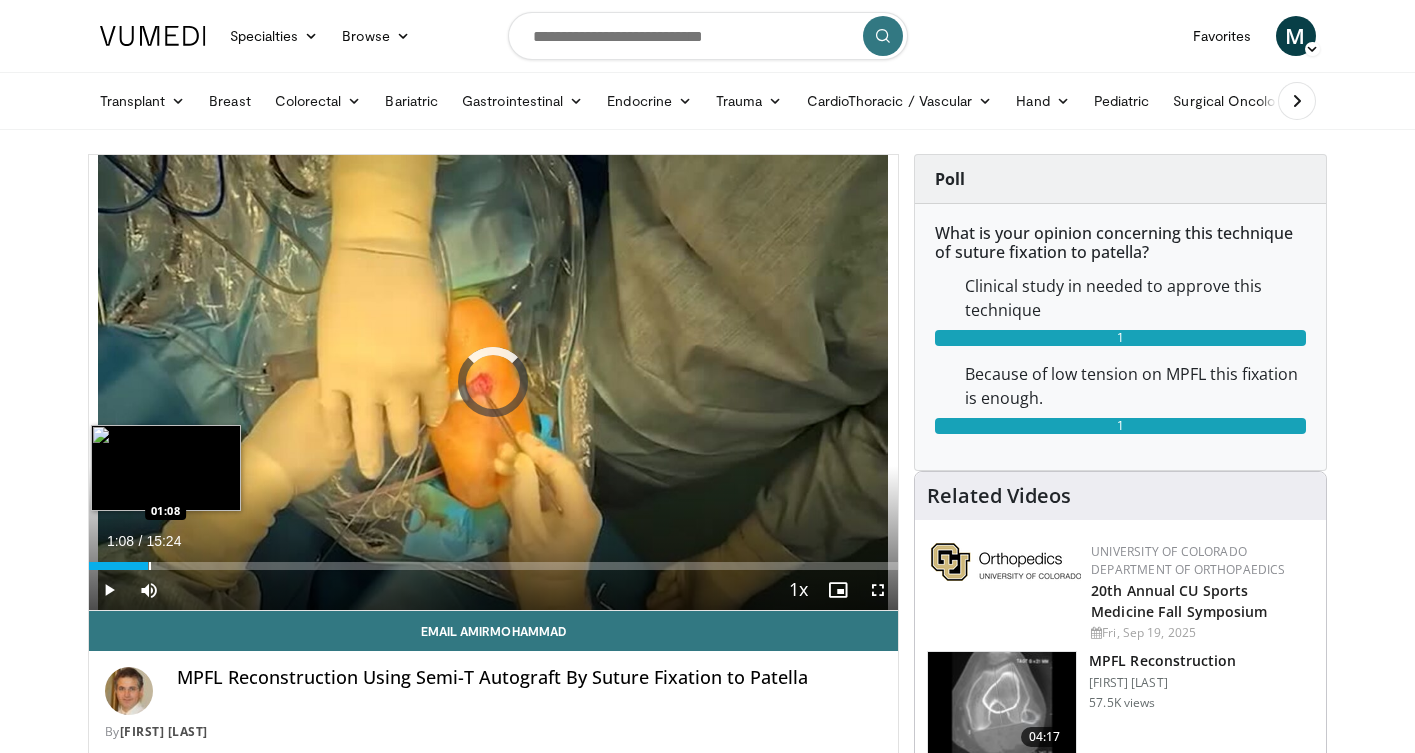 click at bounding box center [150, 566] 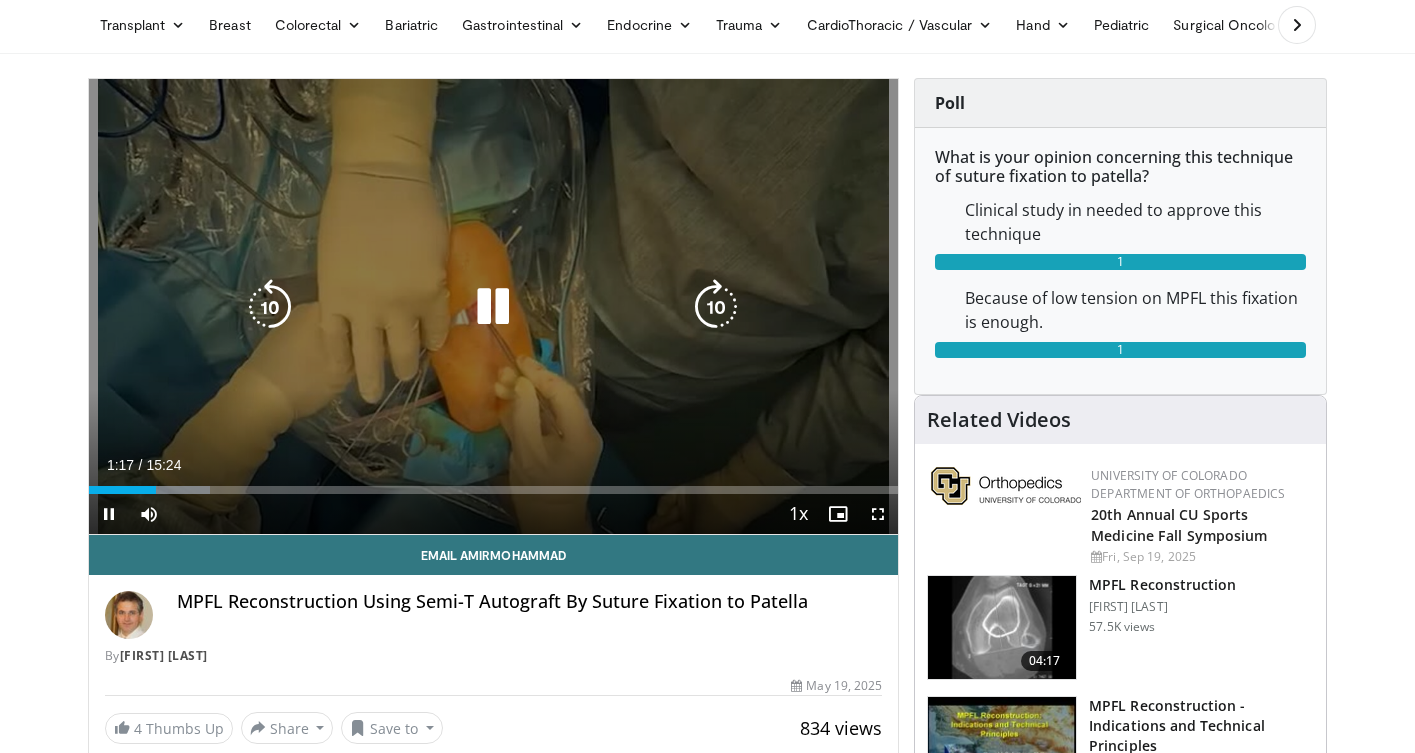 scroll, scrollTop: 78, scrollLeft: 0, axis: vertical 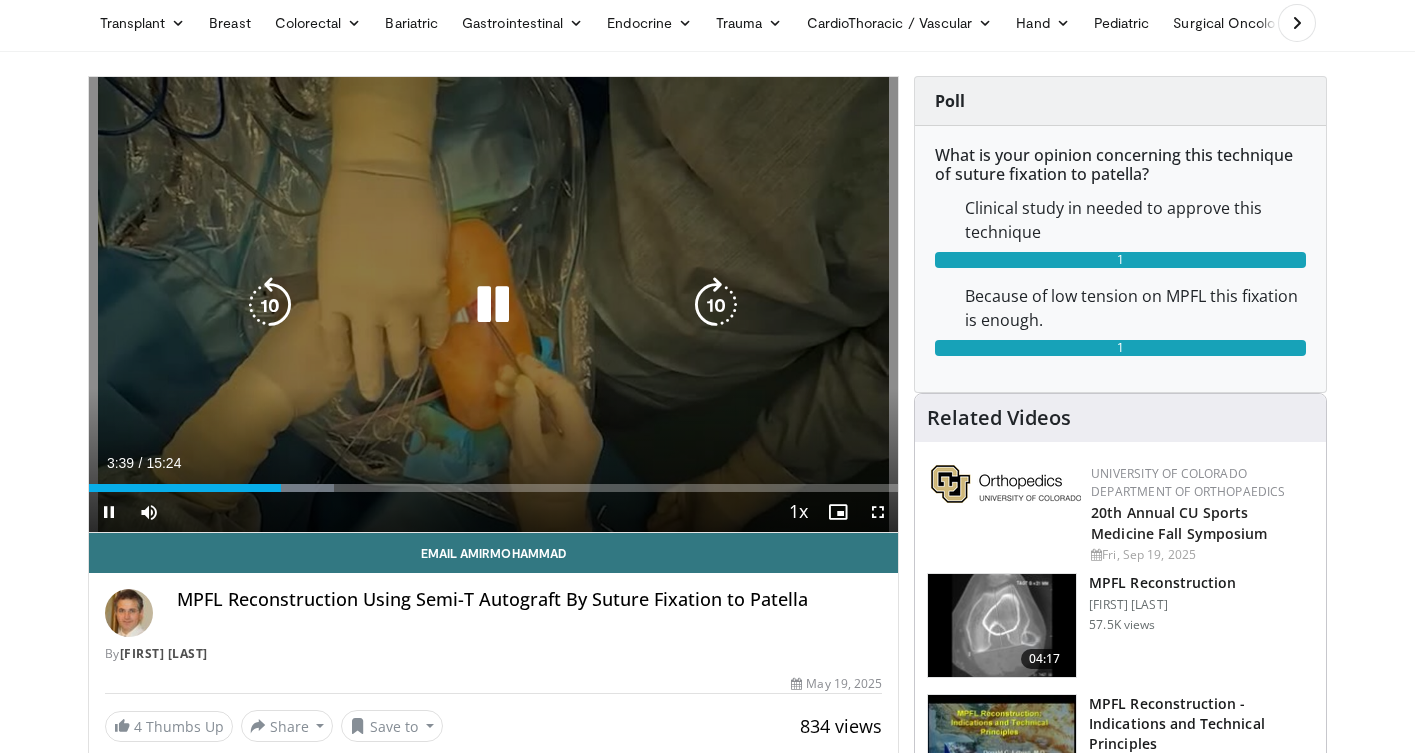 click at bounding box center [493, 305] 